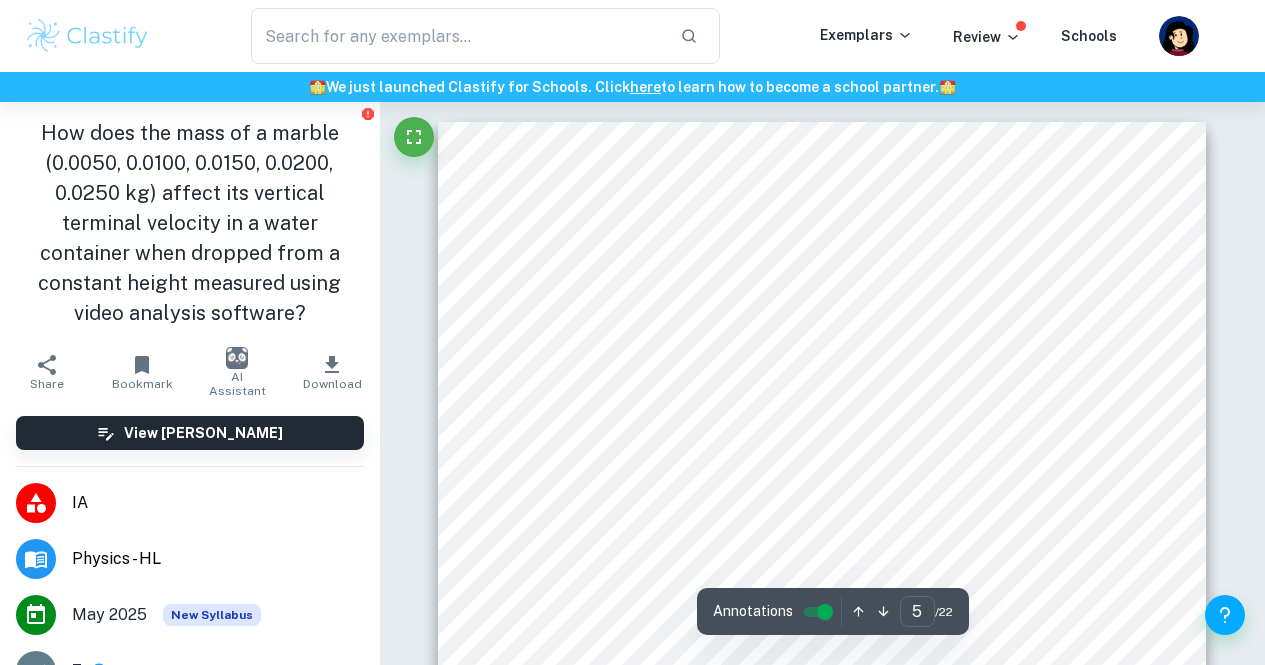 scroll, scrollTop: 4302, scrollLeft: 0, axis: vertical 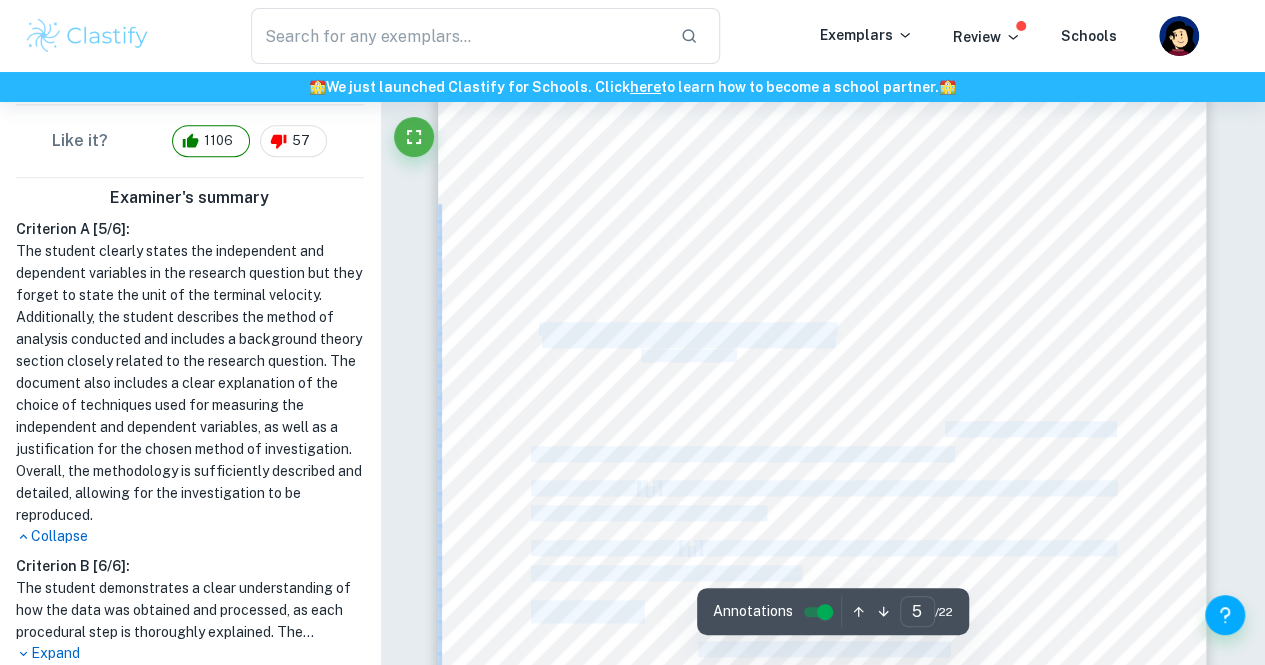 drag, startPoint x: 942, startPoint y: 429, endPoint x: 960, endPoint y: 447, distance: 25.455845 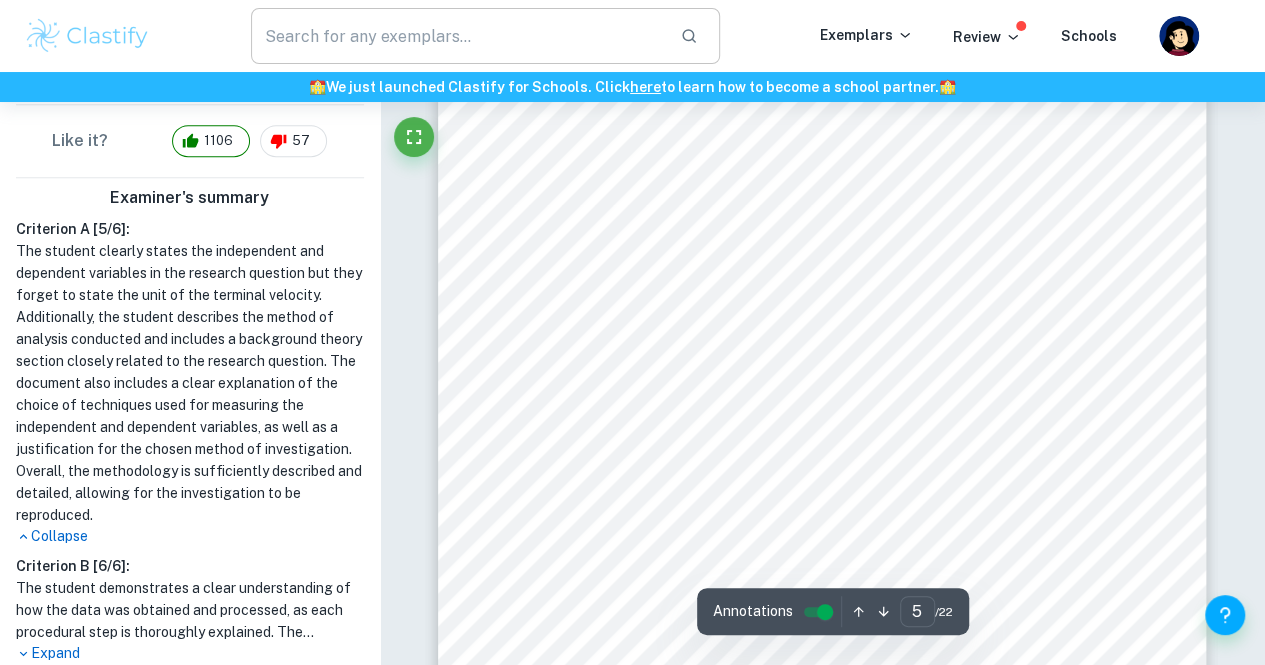 click at bounding box center [457, 36] 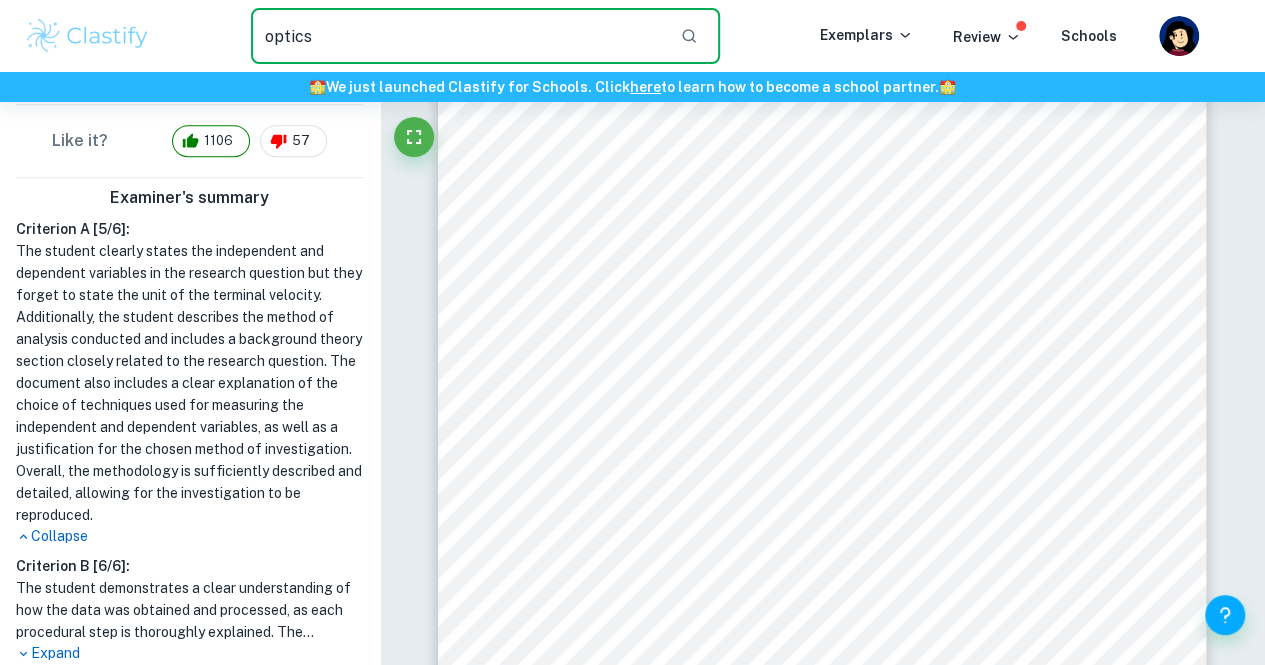 type on "optics" 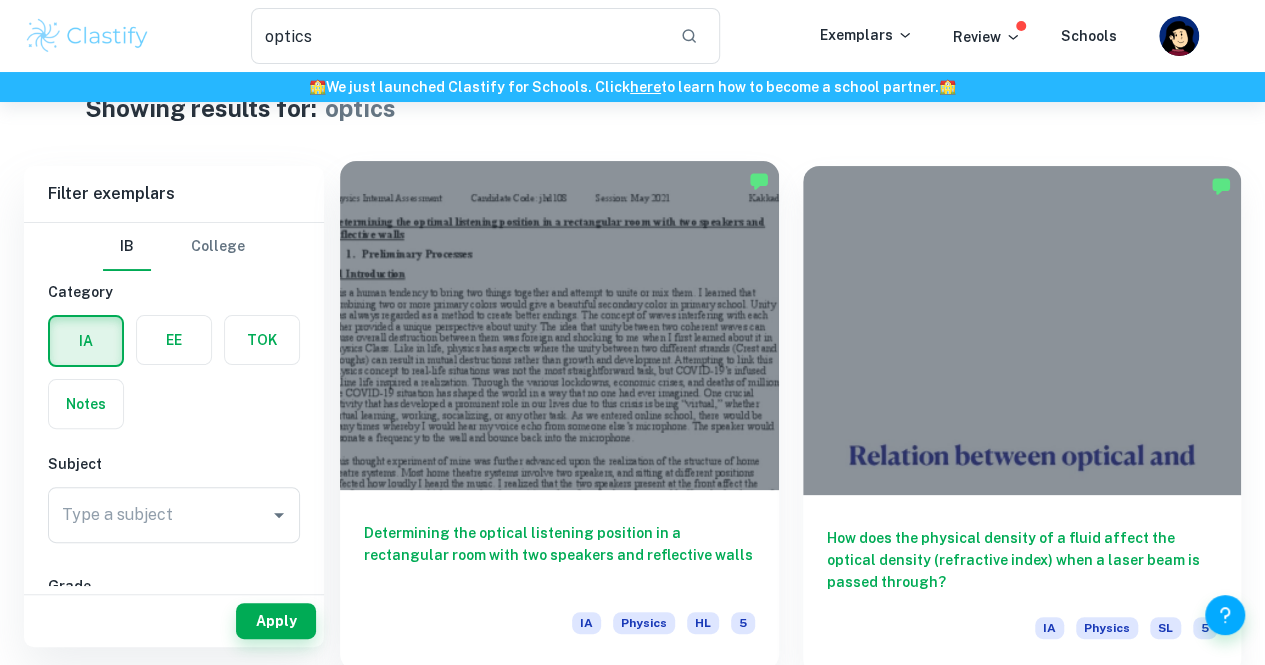scroll, scrollTop: 12, scrollLeft: 0, axis: vertical 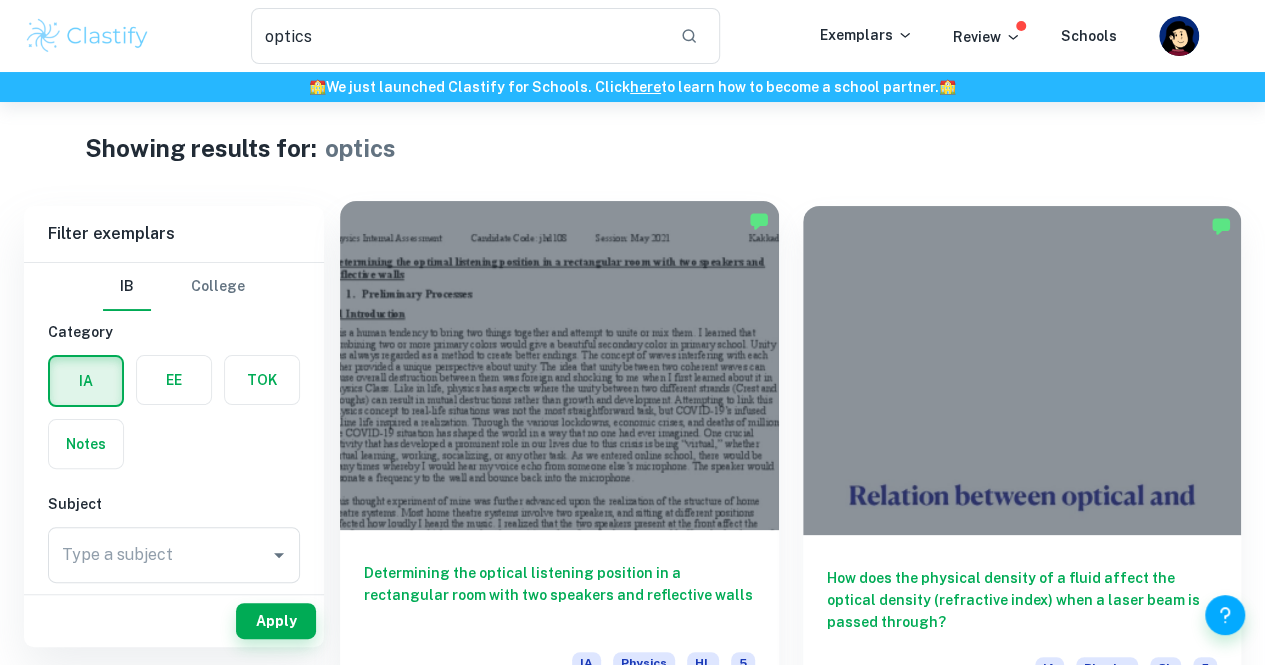 click at bounding box center [559, 365] 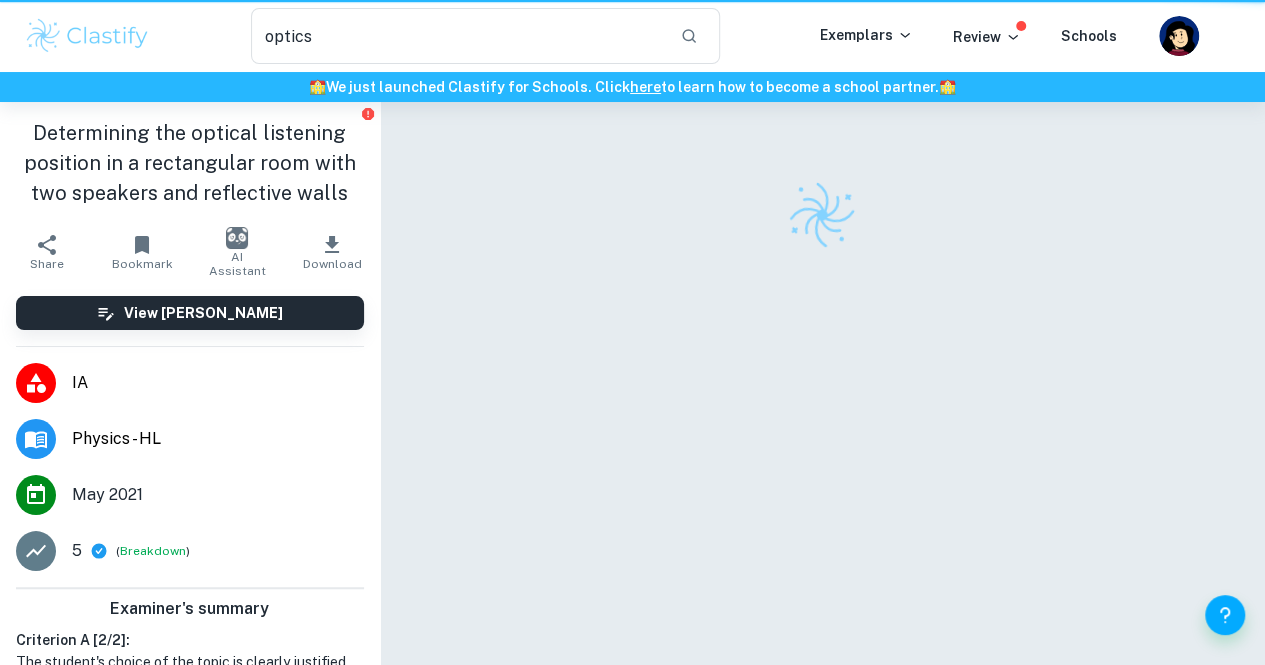scroll, scrollTop: 0, scrollLeft: 0, axis: both 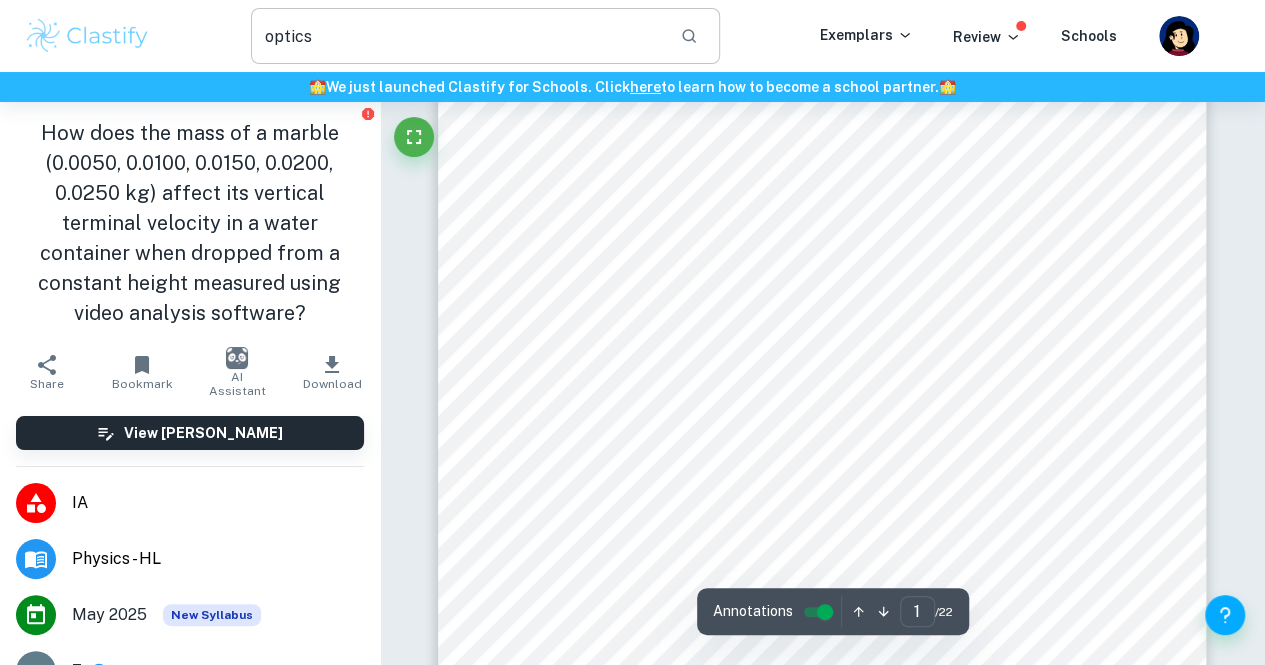 click on "optics" at bounding box center [457, 36] 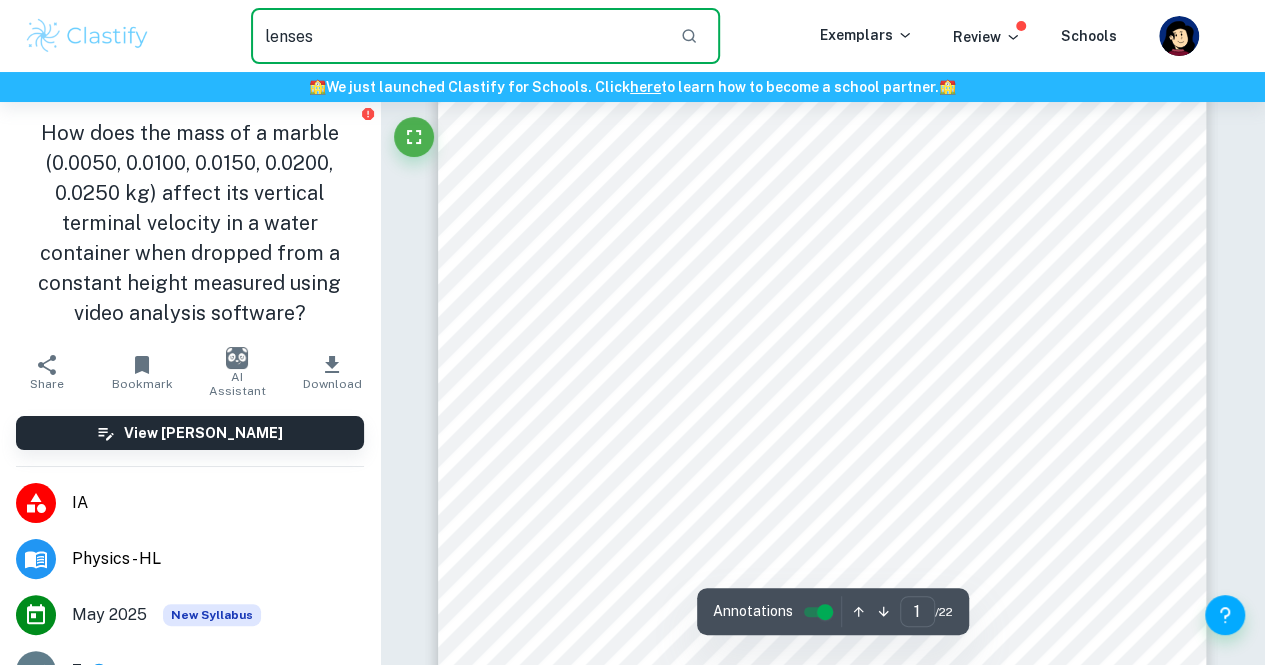 type on "lenses" 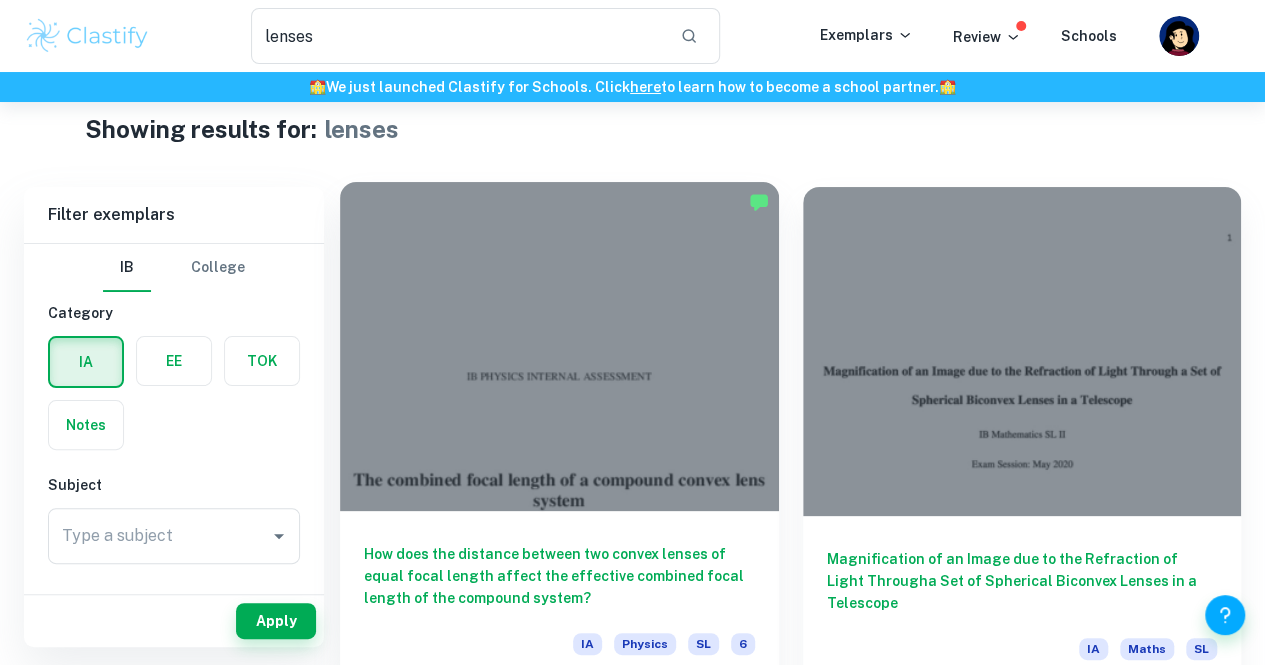 scroll, scrollTop: 32, scrollLeft: 0, axis: vertical 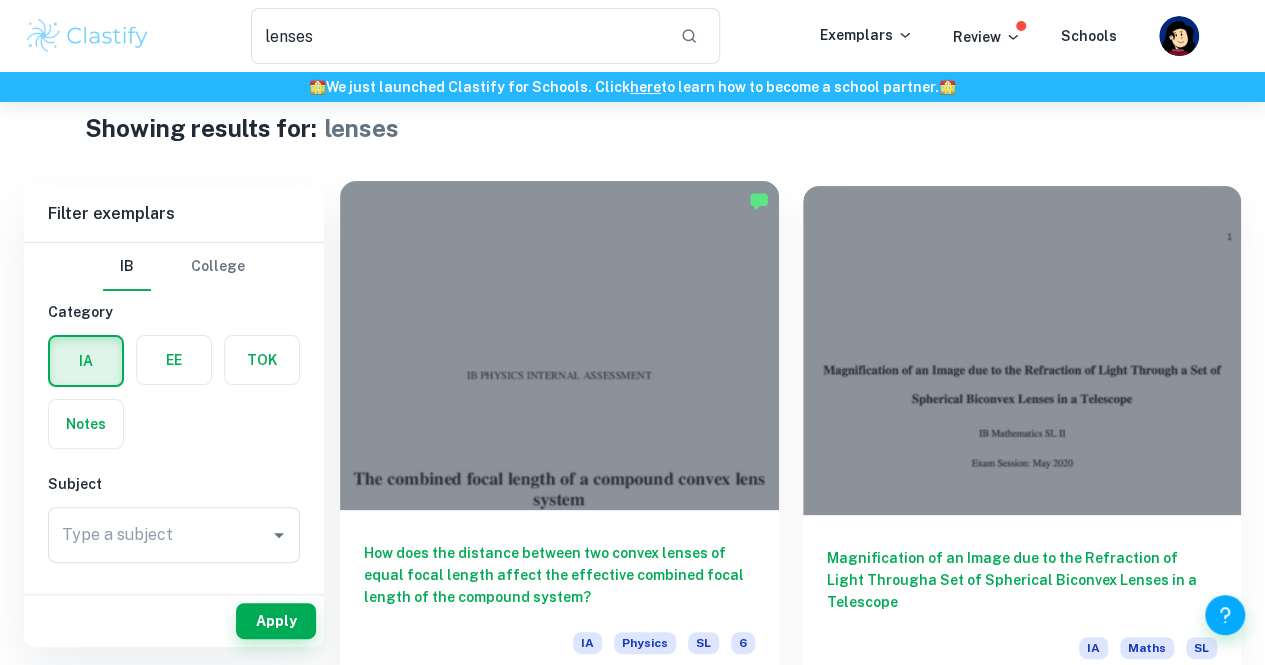 click at bounding box center [559, 345] 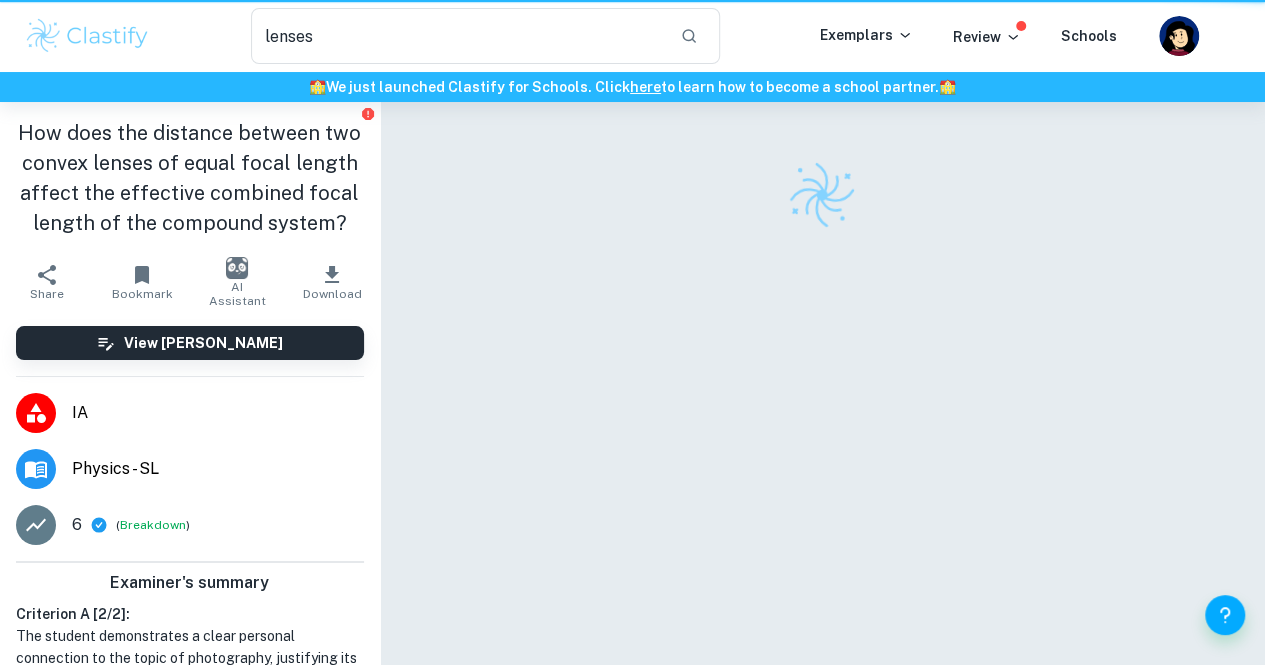 scroll, scrollTop: 0, scrollLeft: 0, axis: both 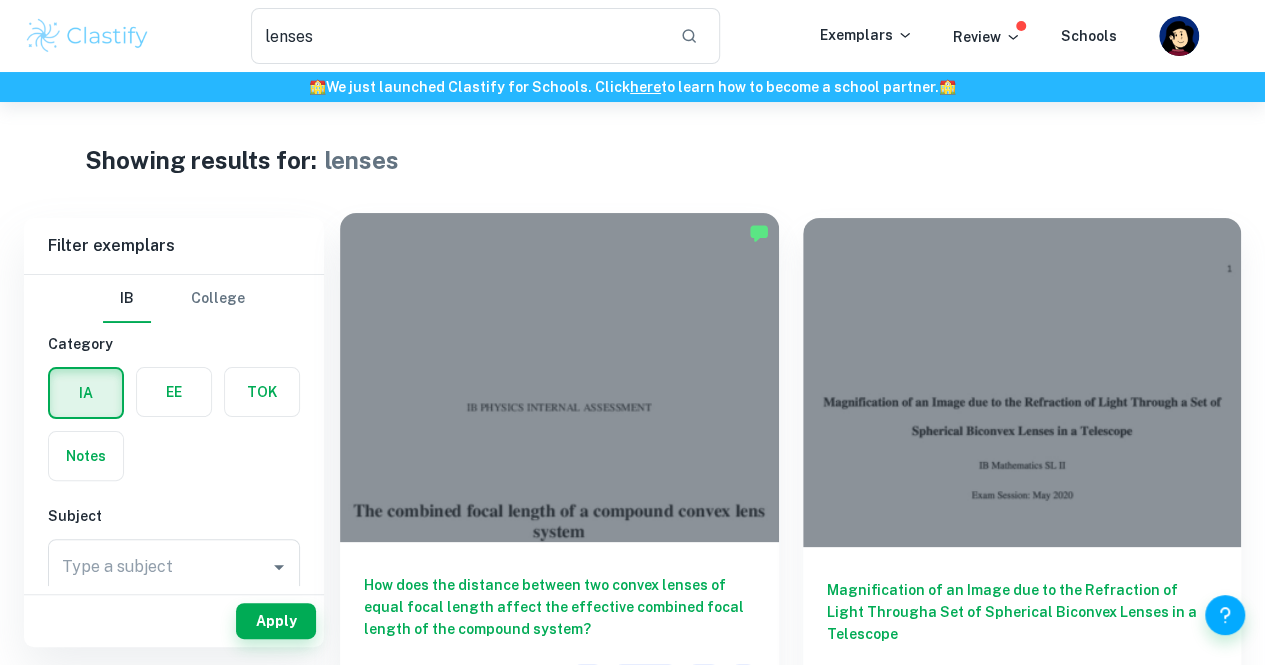 click at bounding box center [559, 377] 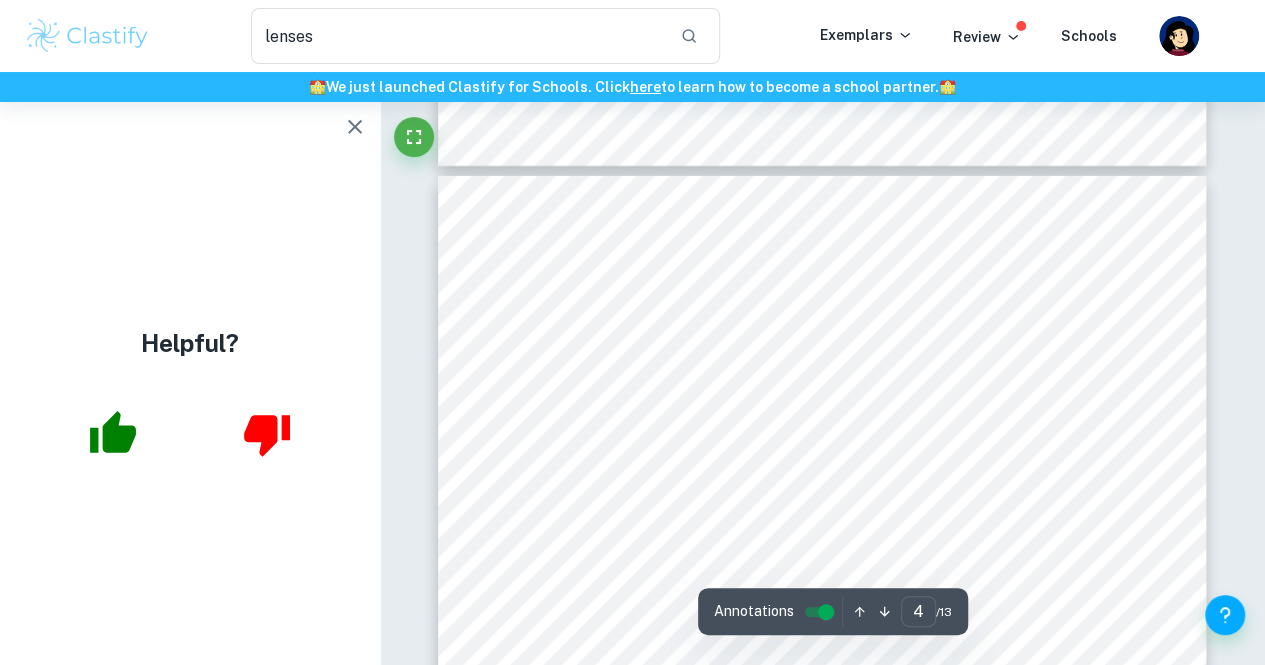 scroll, scrollTop: 3082, scrollLeft: 0, axis: vertical 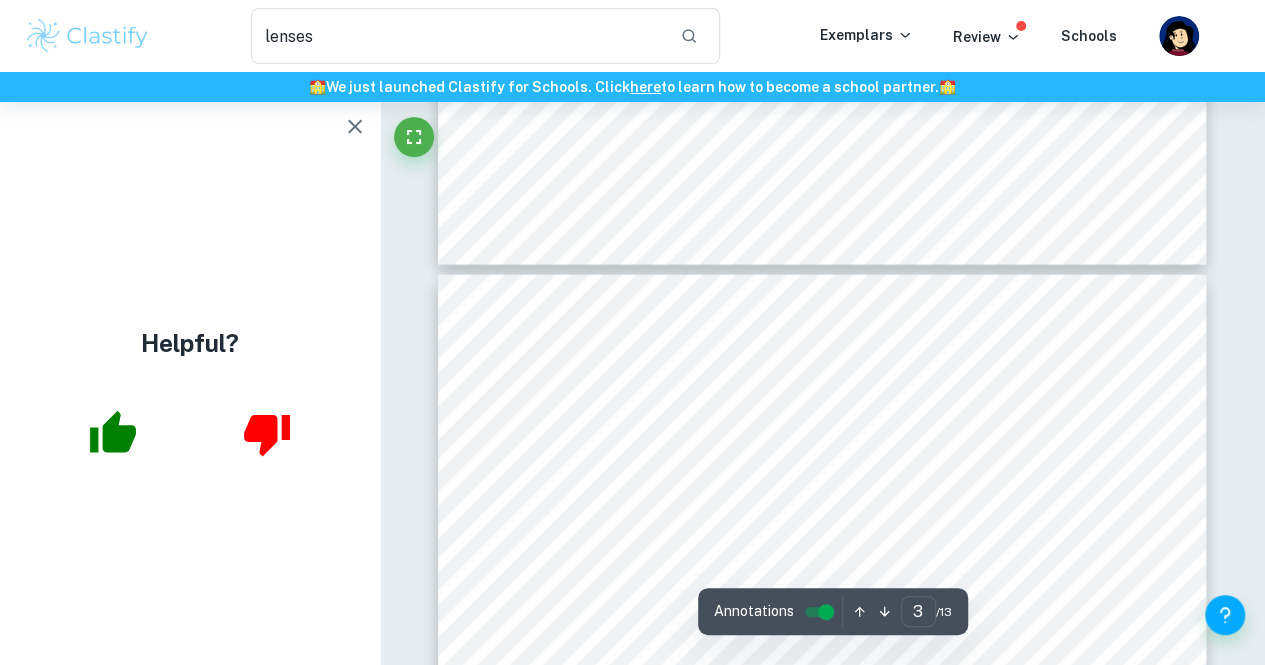 type on "2" 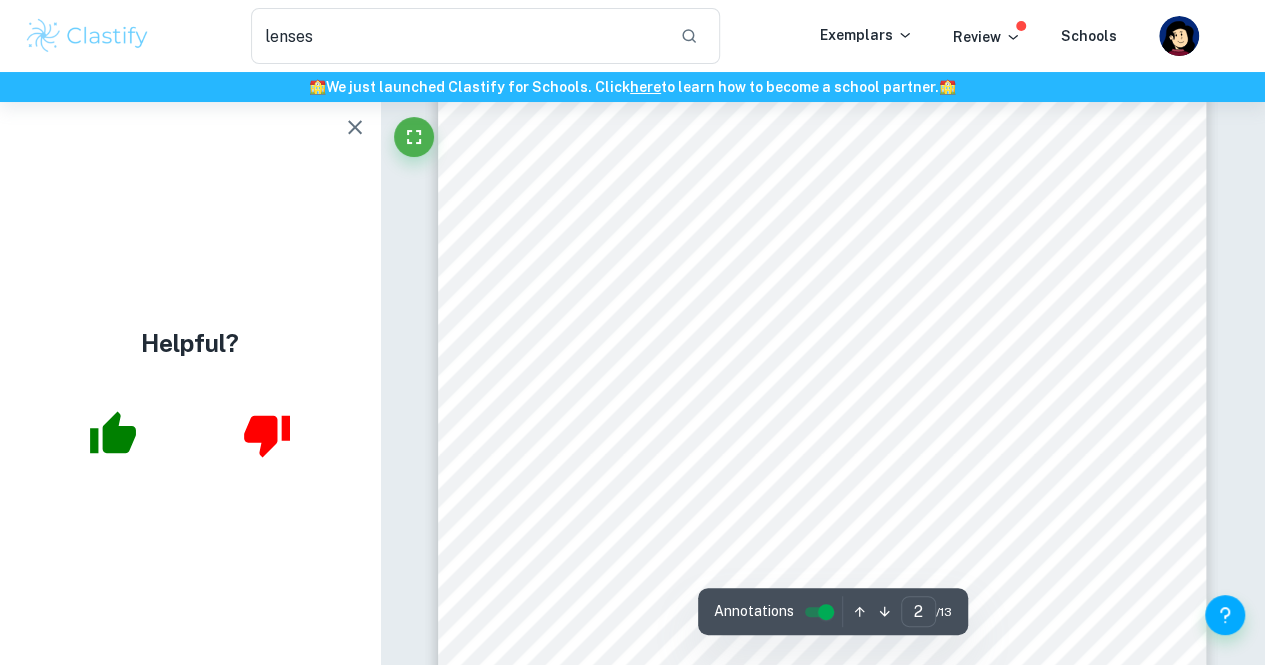 scroll, scrollTop: 1135, scrollLeft: 0, axis: vertical 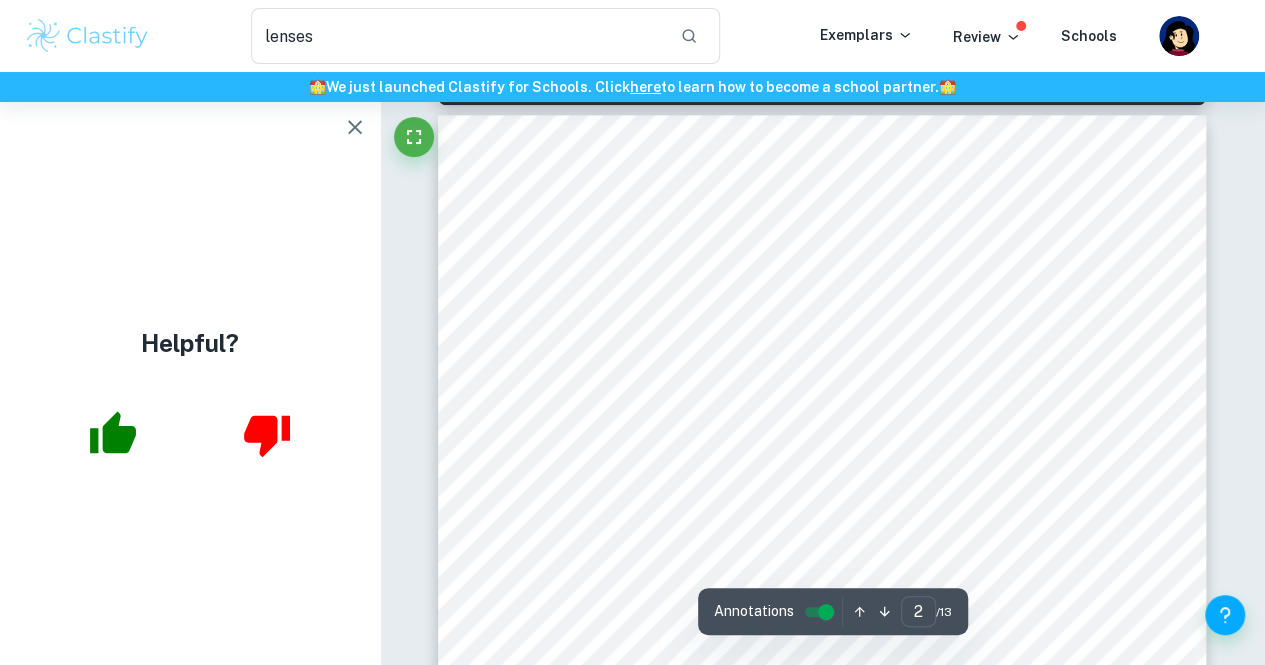 click 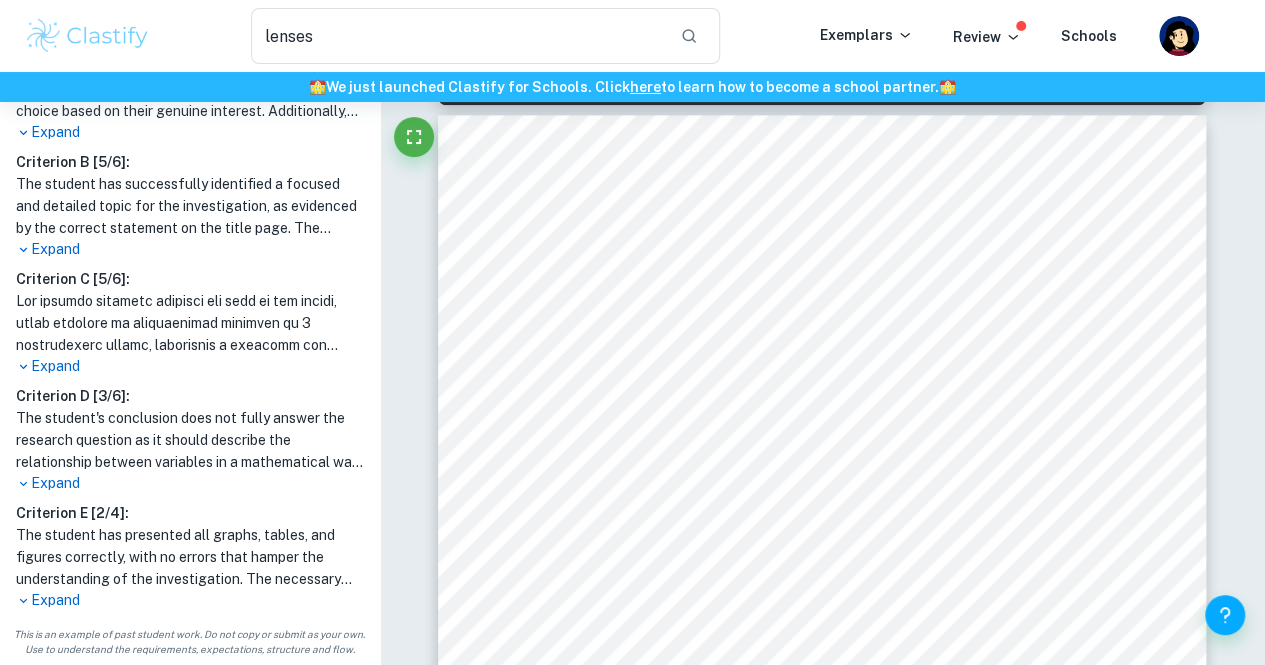 scroll, scrollTop: 670, scrollLeft: 0, axis: vertical 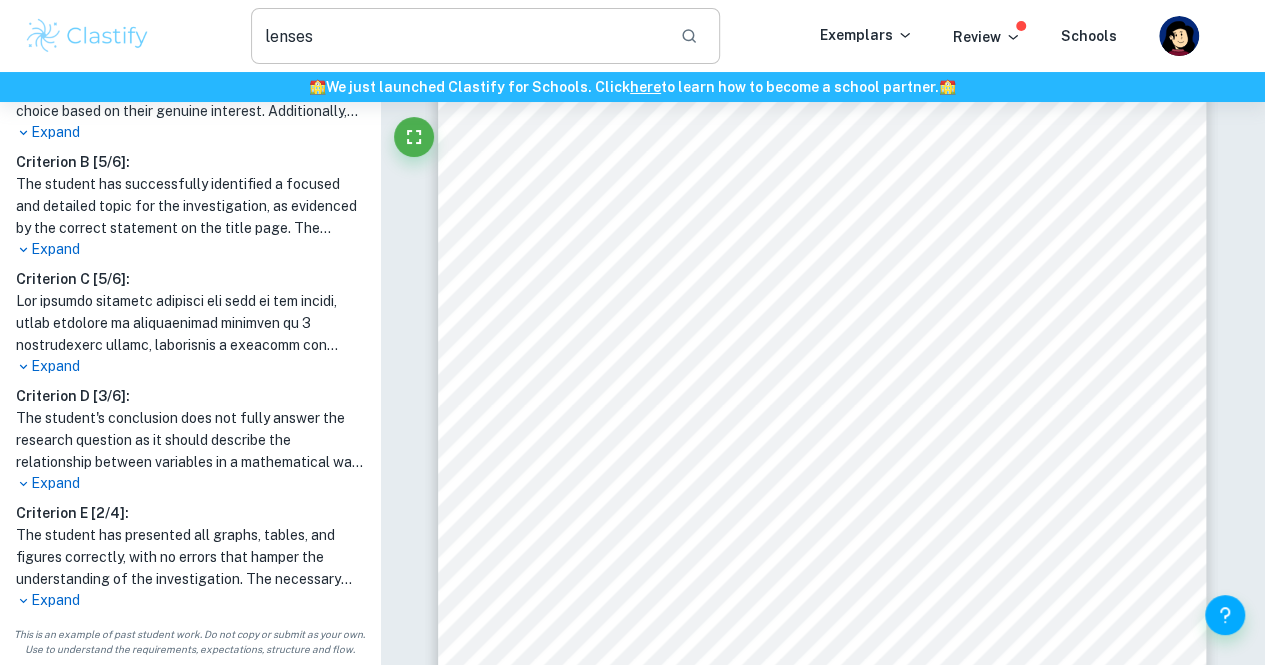 click on "lenses" at bounding box center (457, 36) 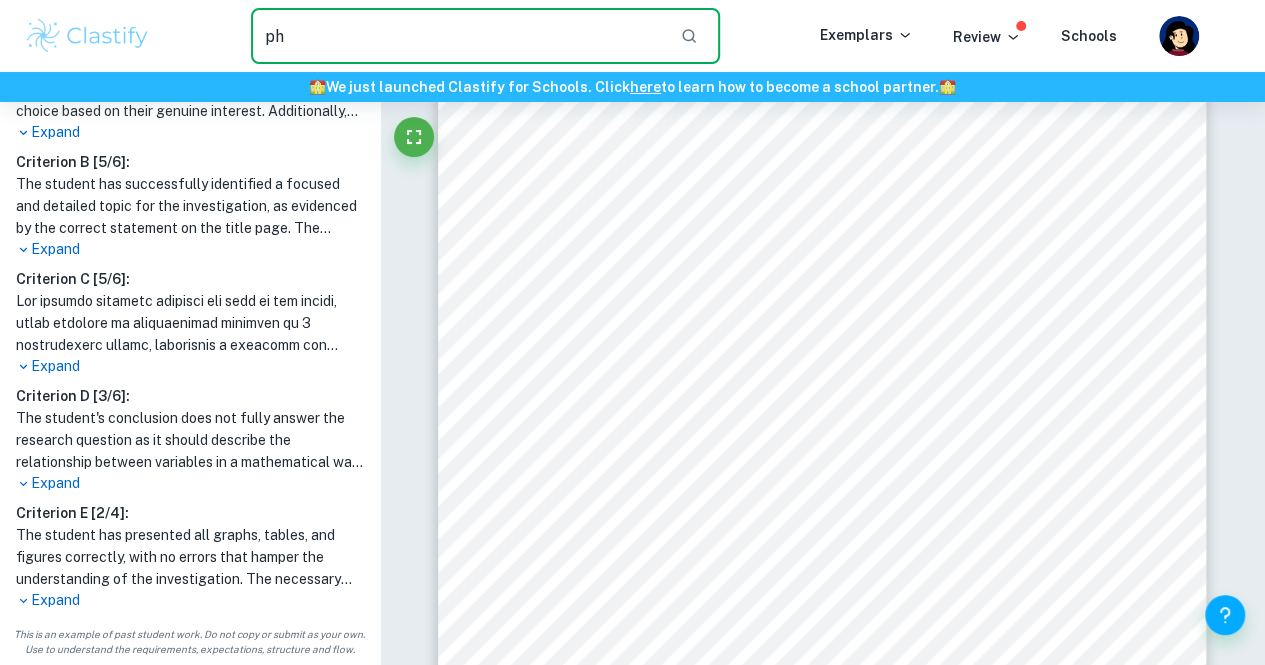 type on "ph" 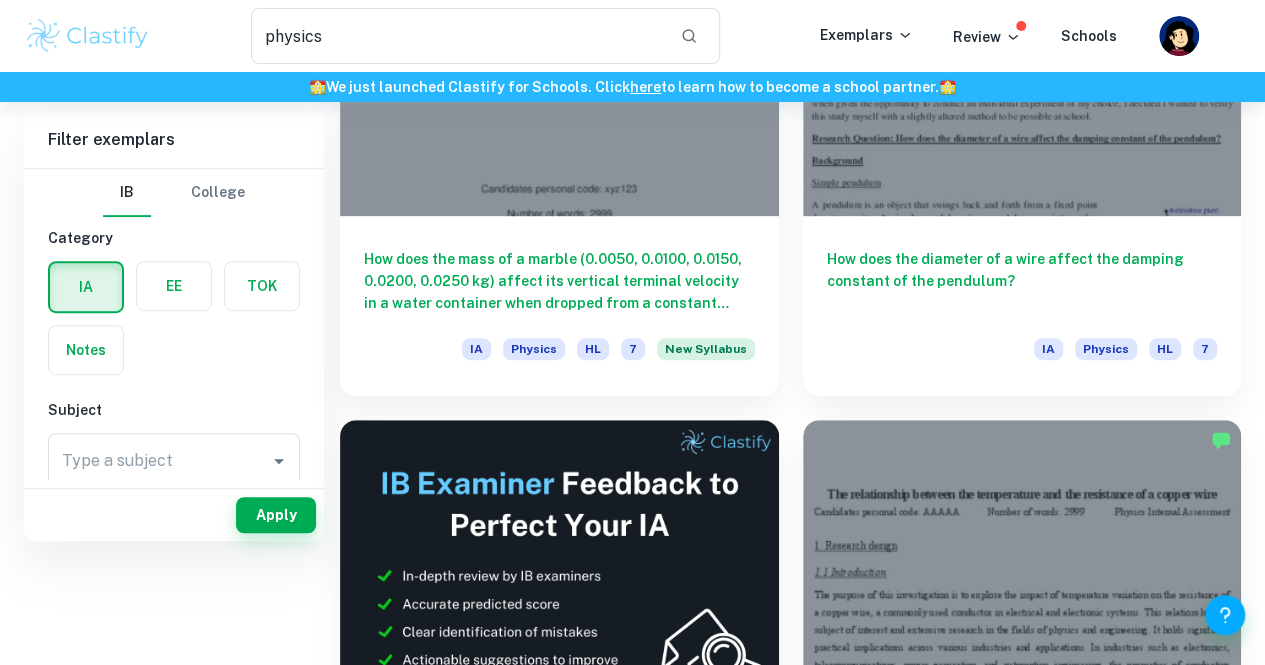 scroll, scrollTop: 0, scrollLeft: 0, axis: both 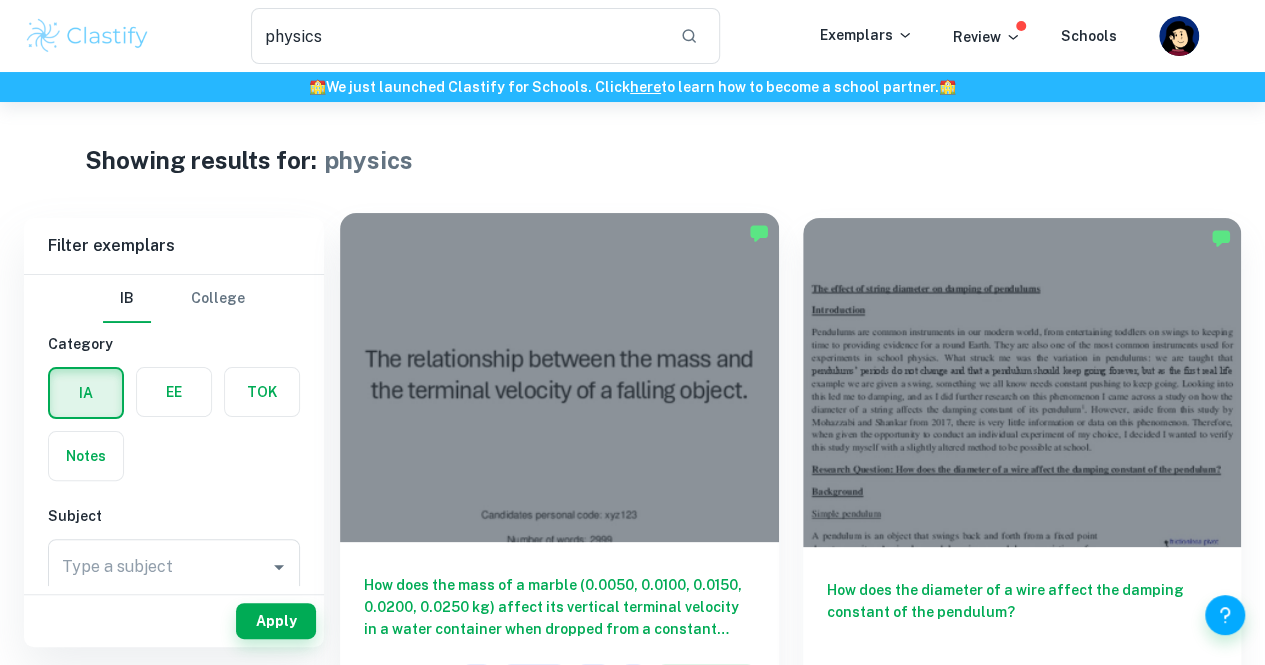 click at bounding box center [559, 377] 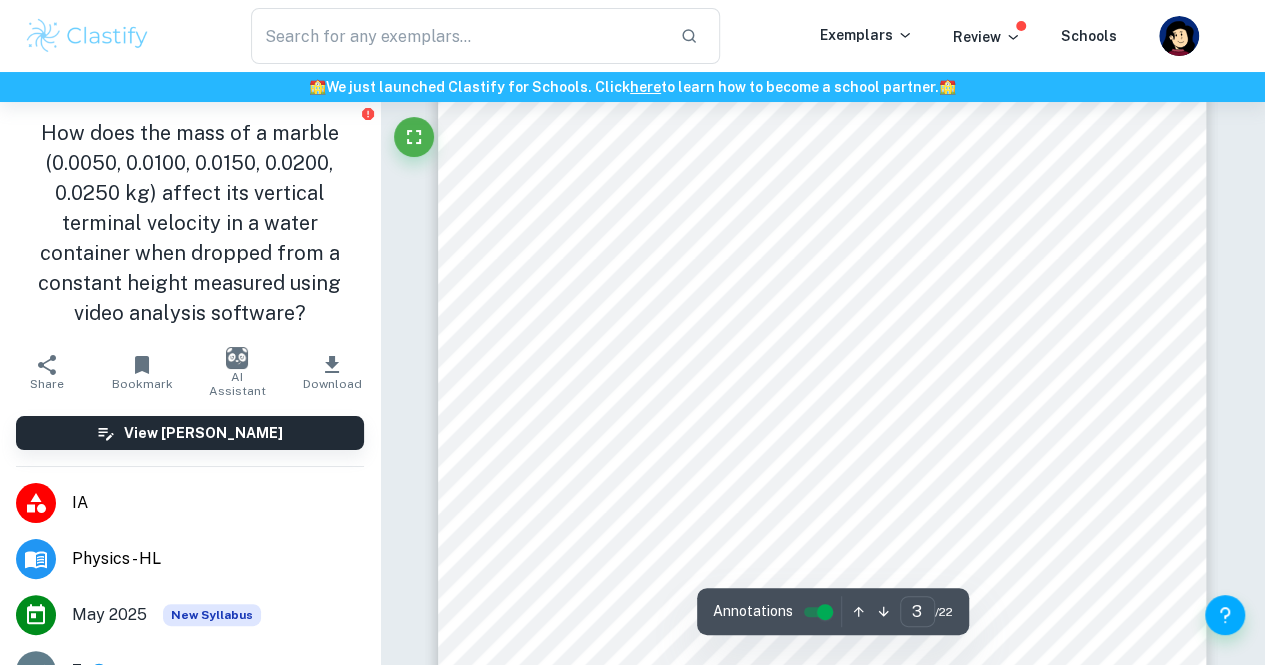 scroll, scrollTop: 2420, scrollLeft: 0, axis: vertical 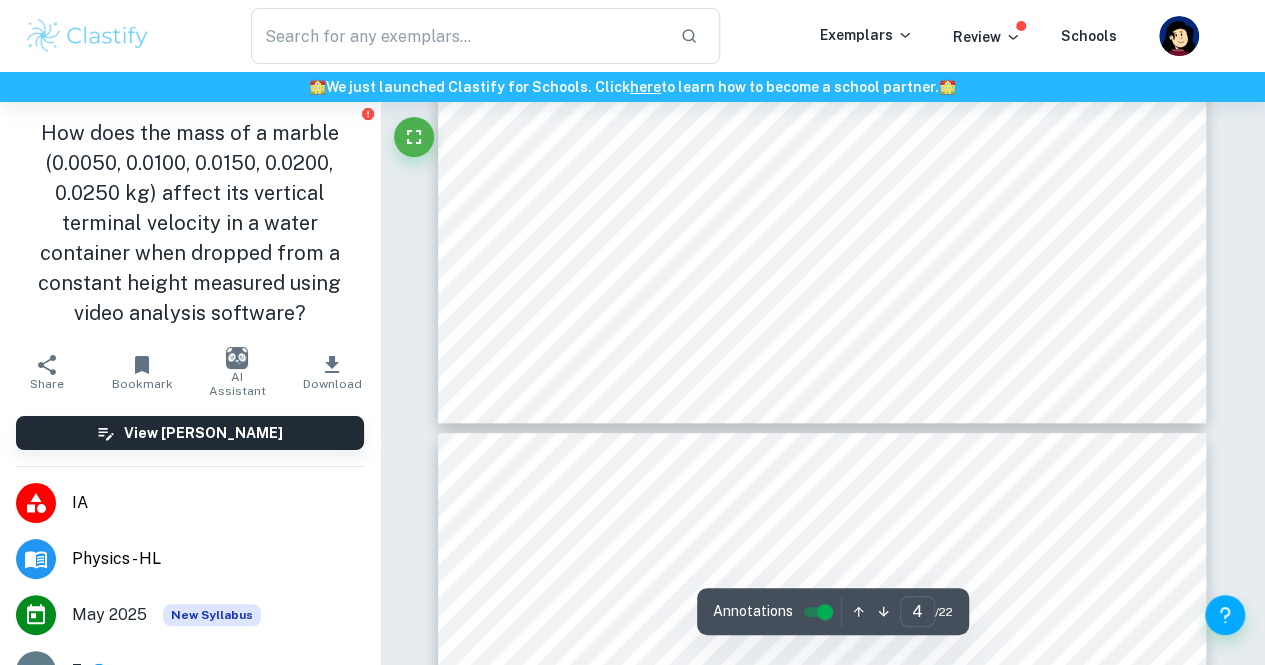 type on "5" 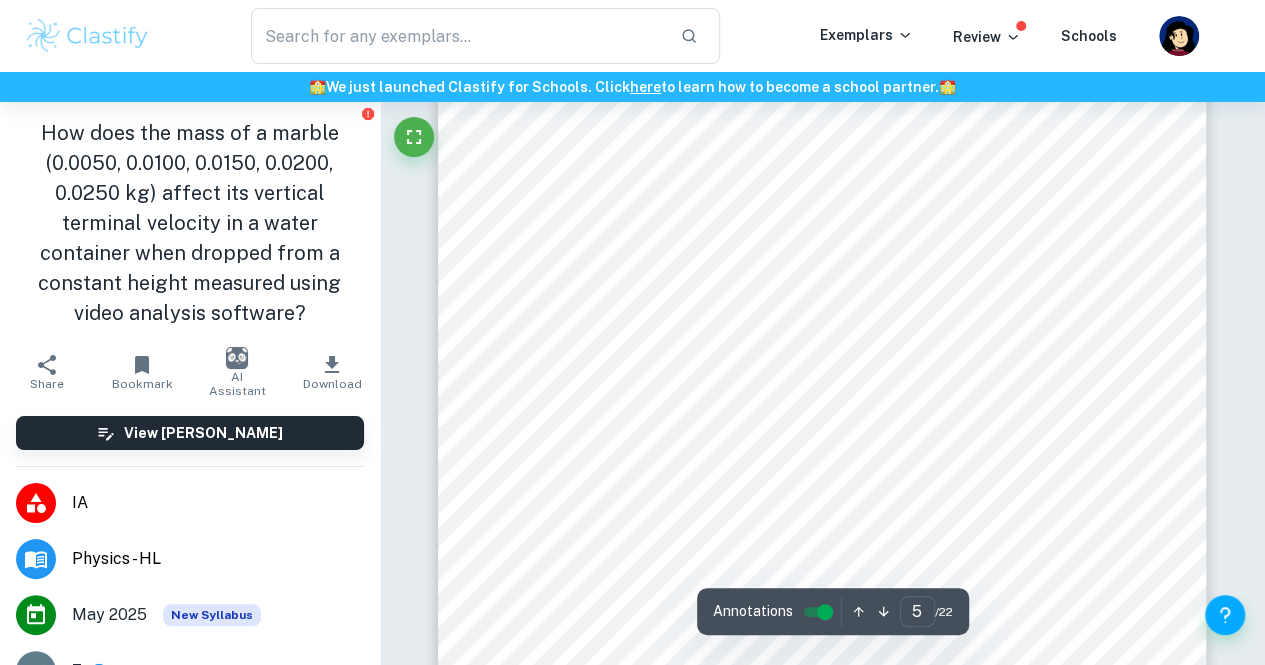 scroll, scrollTop: 4698, scrollLeft: 0, axis: vertical 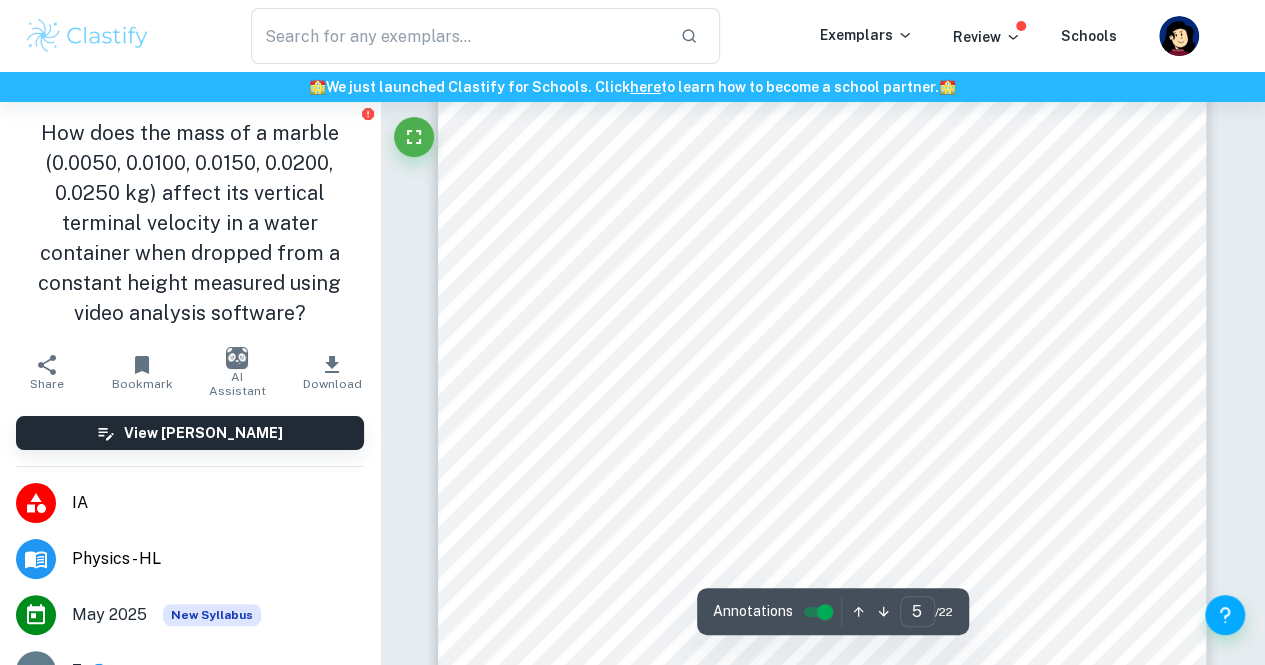 click on "5 1.4 Hypothesis It is hypothesized that the collected data and the subsequent analysis will reveal that there is a positive linear relationship between the independent variable and the squared   dependent   variable.   The hypothesis is supported by the principles of   fluid   dynamics.   According   to   the formula   derived   in   the   Background Information section, the mass of a sphere dropped   in   fluid   should   be   directly proportional the squared values of the vertical terminal velocity, as long as other variables, such as the size of the spheres, and their drag coefficient are kept constant. Since the mass of the bodies will be increased, the force due to gravitation will increase, leading to the bodies falling faster. I hypothesize that the graph trend prior to the linearization will appear as a square root function. Null hypothesis ( ÿ 0 ) : There is no significant correlation between the mass of the sphere and its squared value of terminal velocity. Alternative hypothesis ( ÿ 1 )     the" at bounding box center [822, 476] 